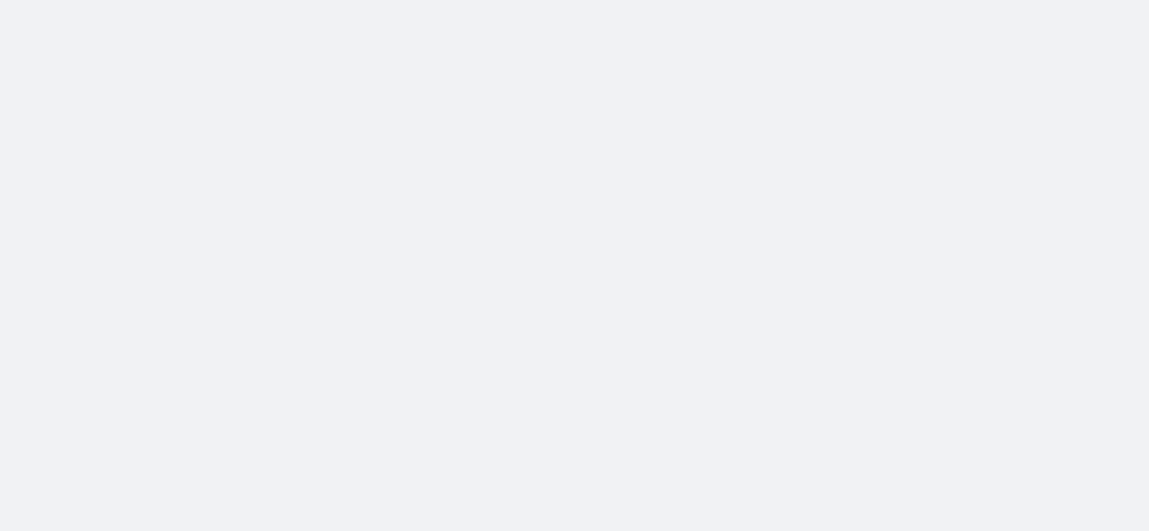 scroll, scrollTop: 0, scrollLeft: 0, axis: both 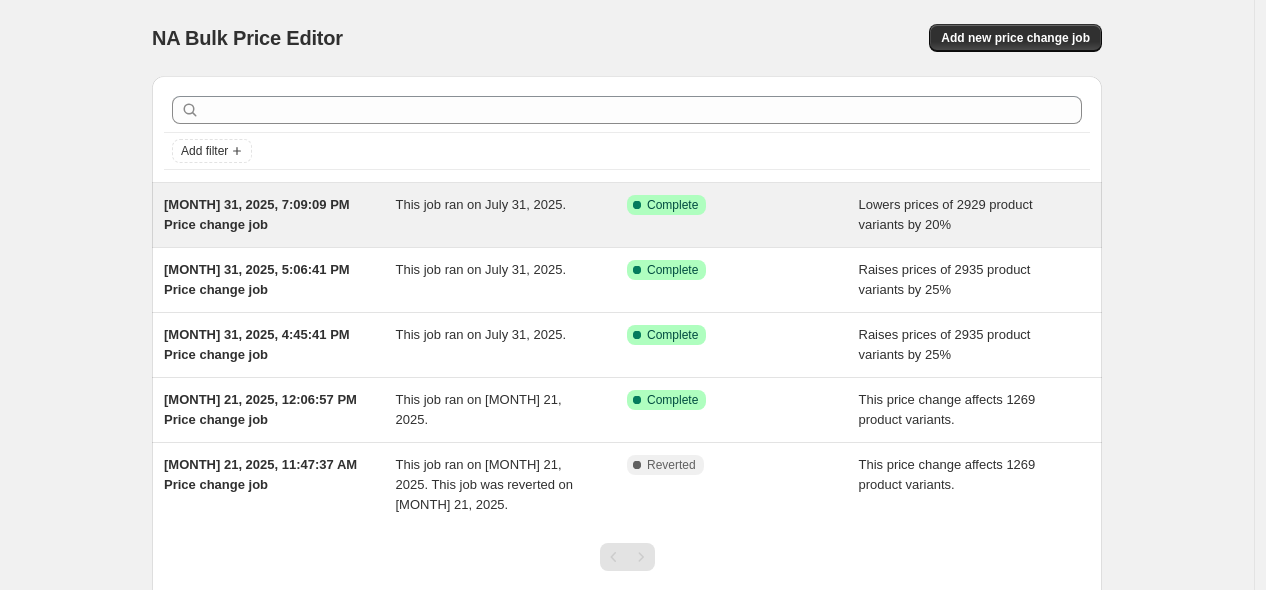 click on "[MONTH] 31, 2025, 7:09:09 PM Price change job" at bounding box center [257, 214] 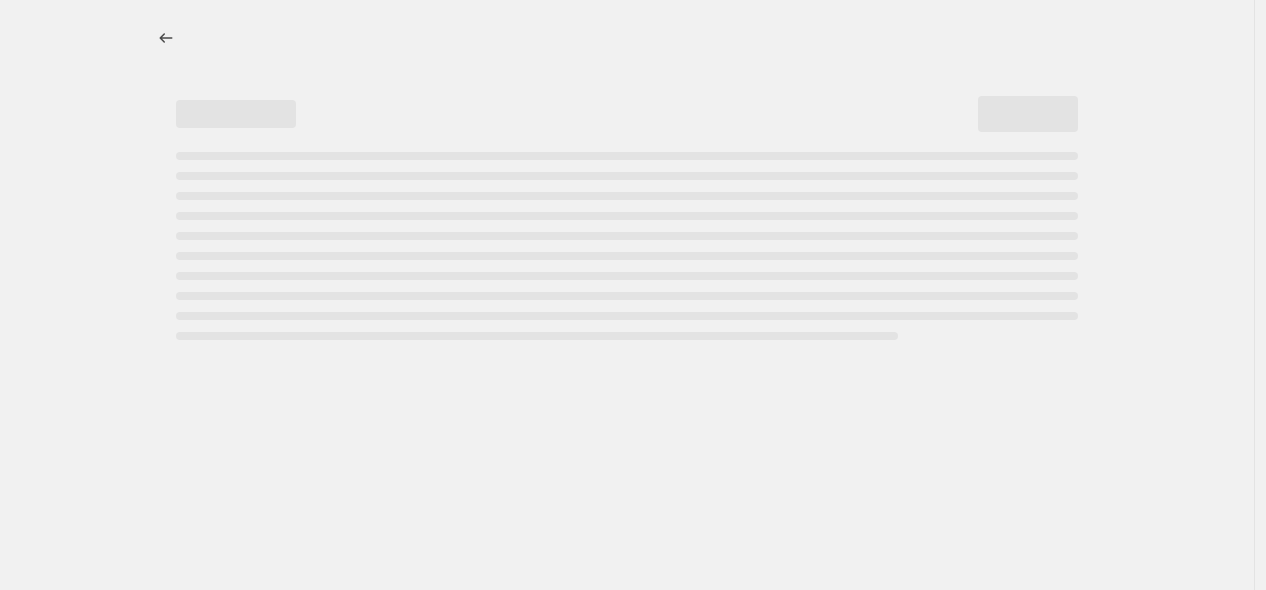 select on "percentage" 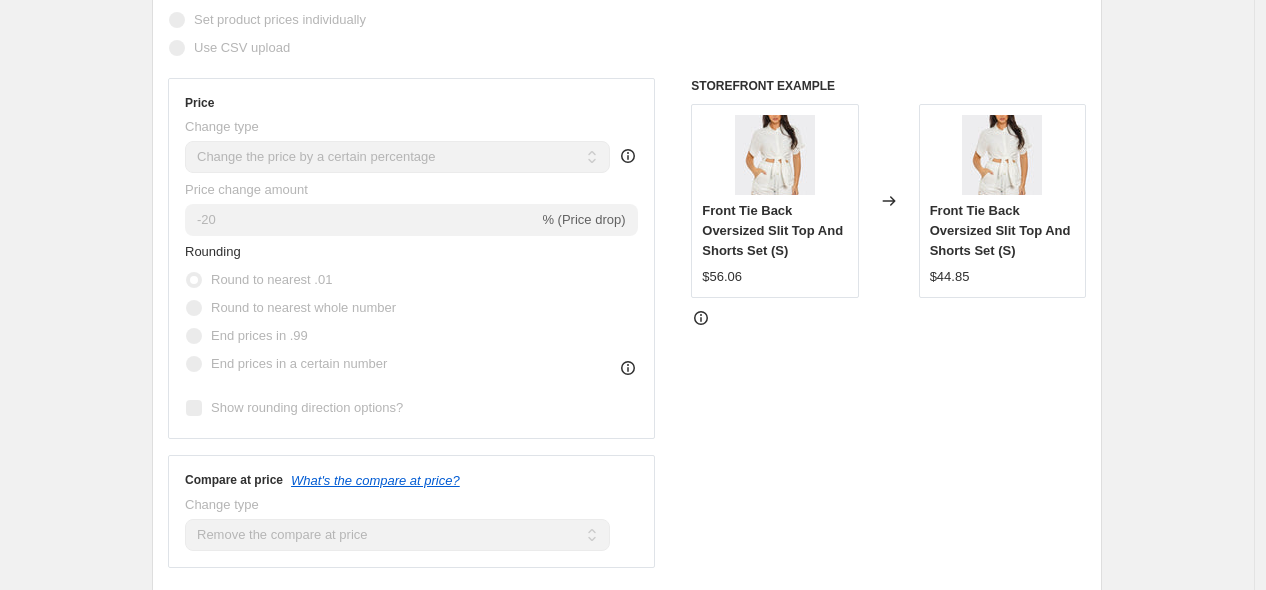 scroll, scrollTop: 0, scrollLeft: 0, axis: both 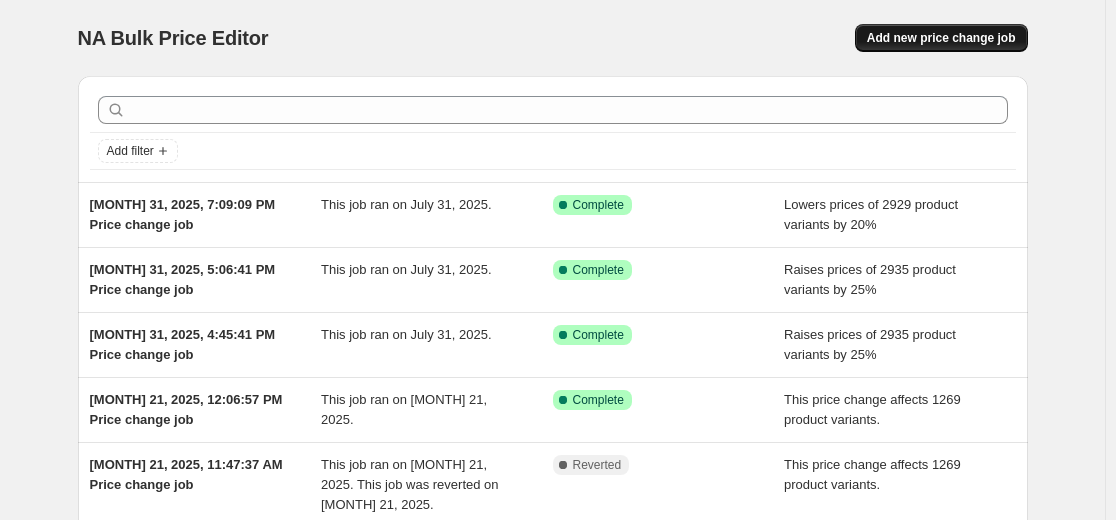 click on "Add new price change job" at bounding box center (941, 38) 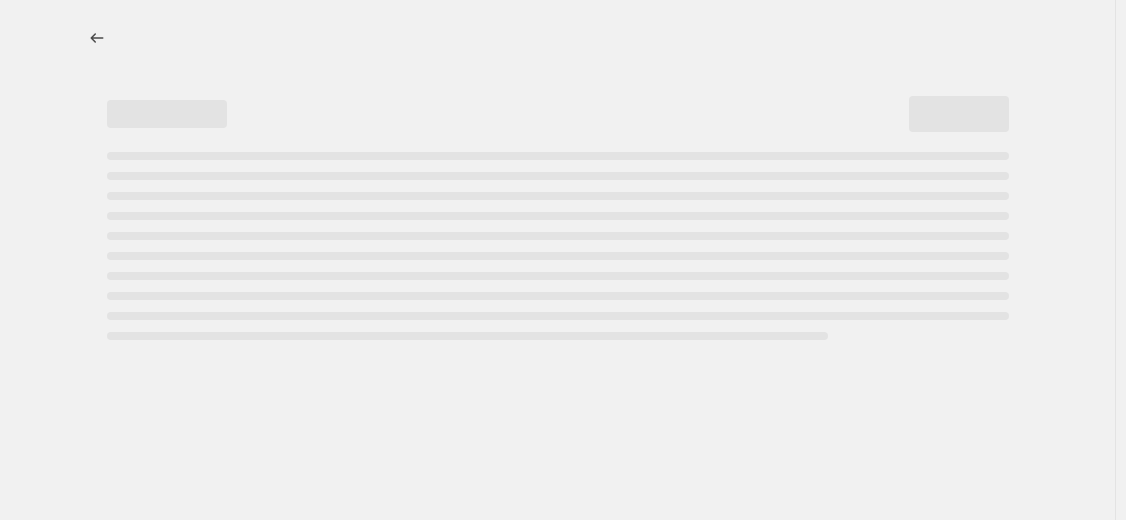 select on "percentage" 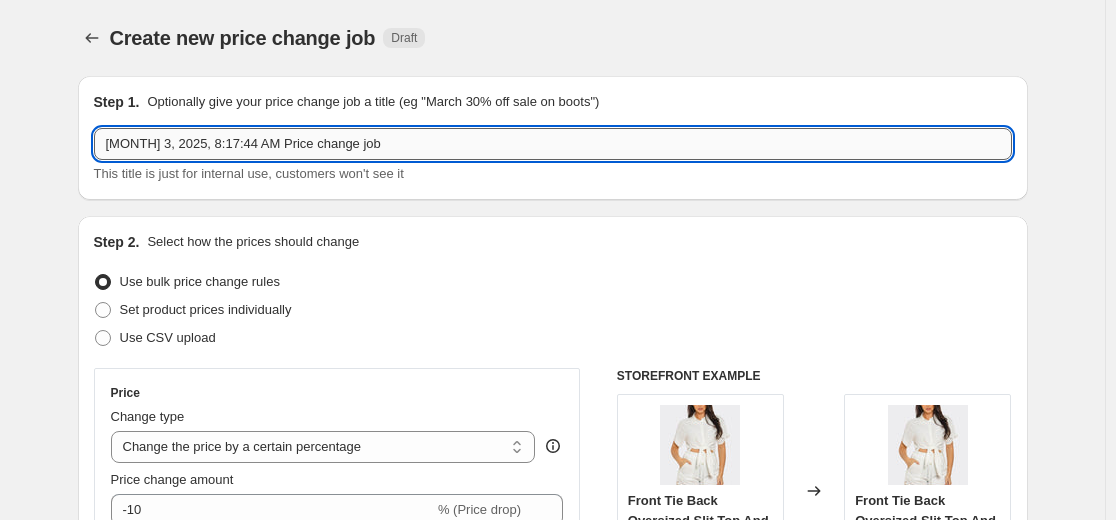 click on "[MONTH] 3, 2025, 8:17:44 AM Price change job" at bounding box center [553, 144] 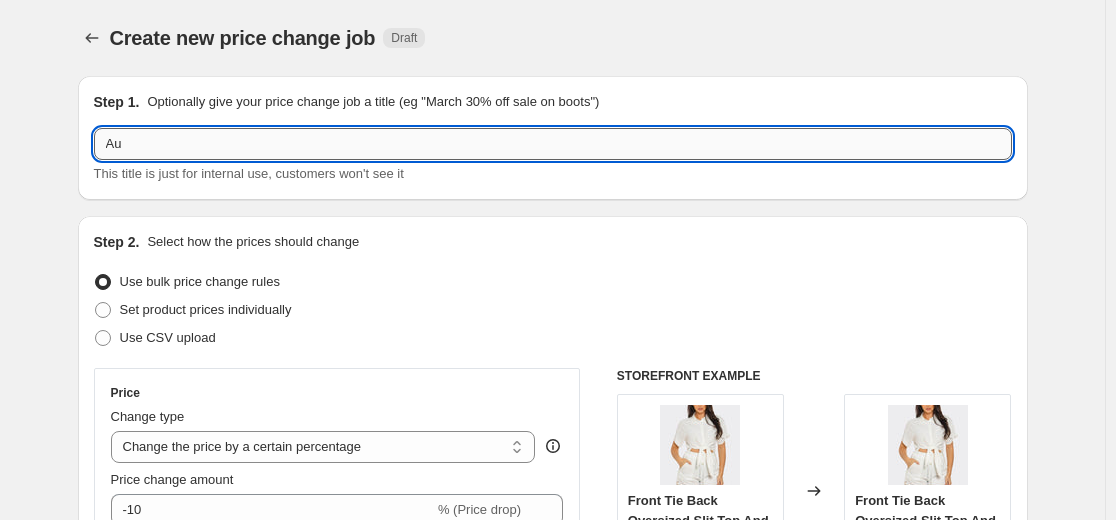 type on "A" 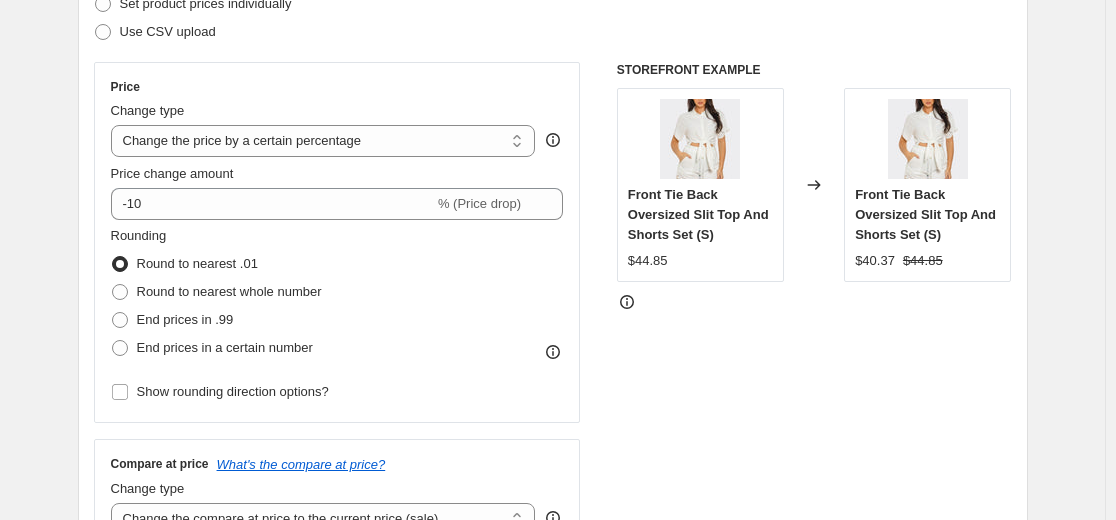 scroll, scrollTop: 343, scrollLeft: 0, axis: vertical 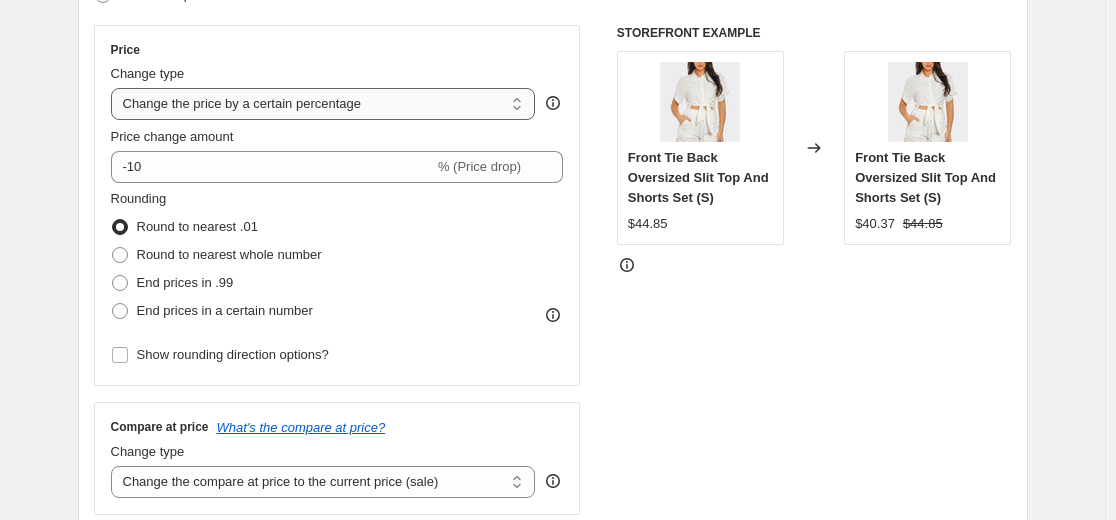 type on "PLUS SHIPPING" 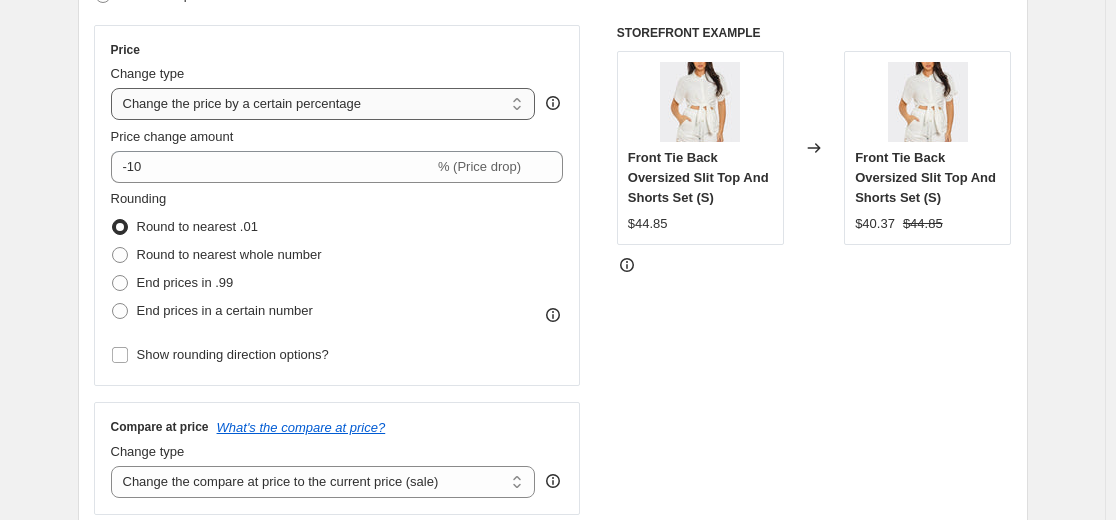 select on "to" 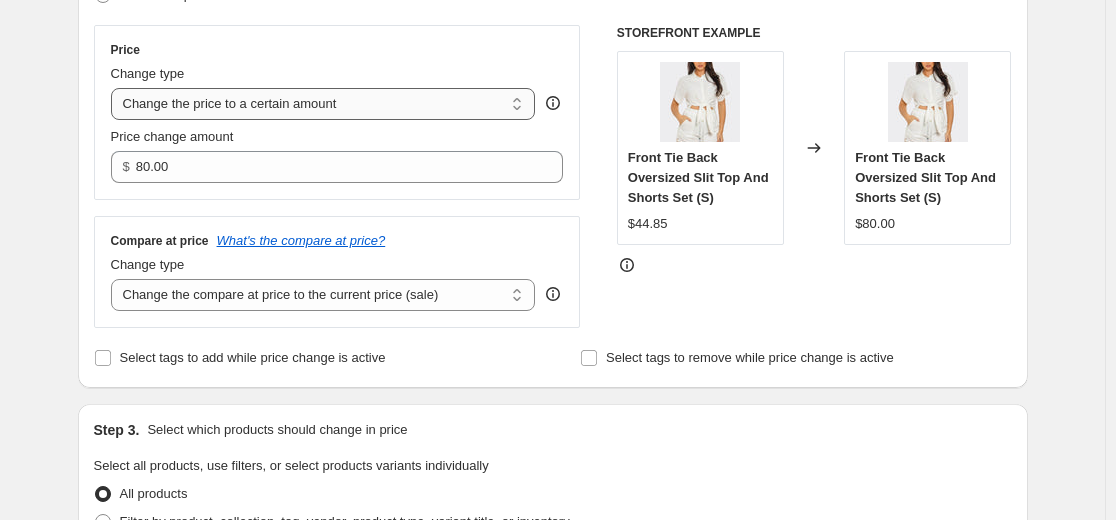 click on "Change the price to a certain amount Change the price by a certain amount Change the price by a certain percentage Change the price to the current compare at price (price before sale) Change the price by a certain amount relative to the compare at price Change the price by a certain percentage relative to the compare at price Don't change the price Change the price by a certain percentage relative to the cost per item Change price to certain cost margin" at bounding box center (323, 104) 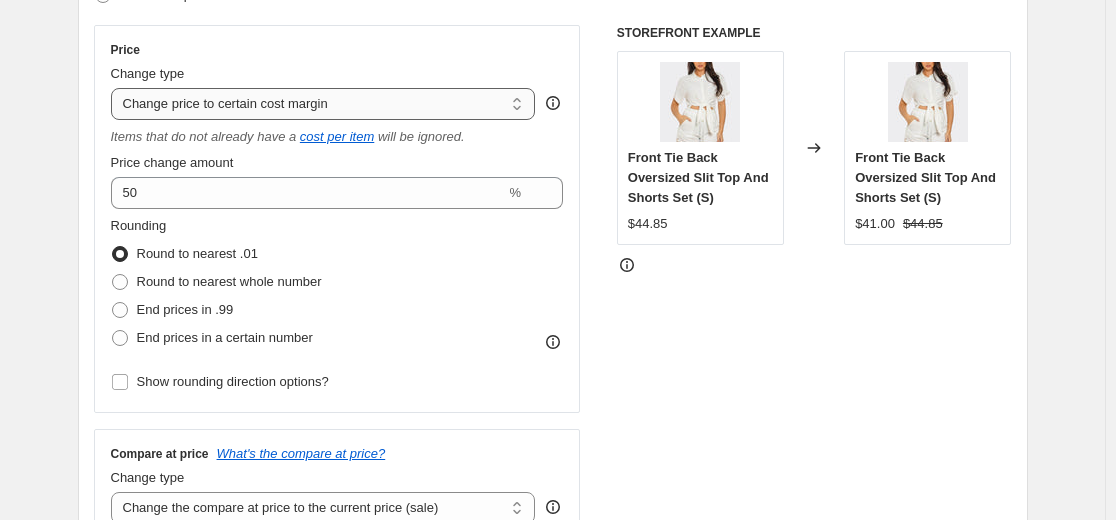 click on "Change the price to a certain amount Change the price by a certain amount Change the price by a certain percentage Change the price to the current compare at price (price before sale) Change the price by a certain amount relative to the compare at price Change the price by a certain percentage relative to the compare at price Don't change the price Change the price by a certain percentage relative to the cost per item Change price to certain cost margin" at bounding box center [323, 104] 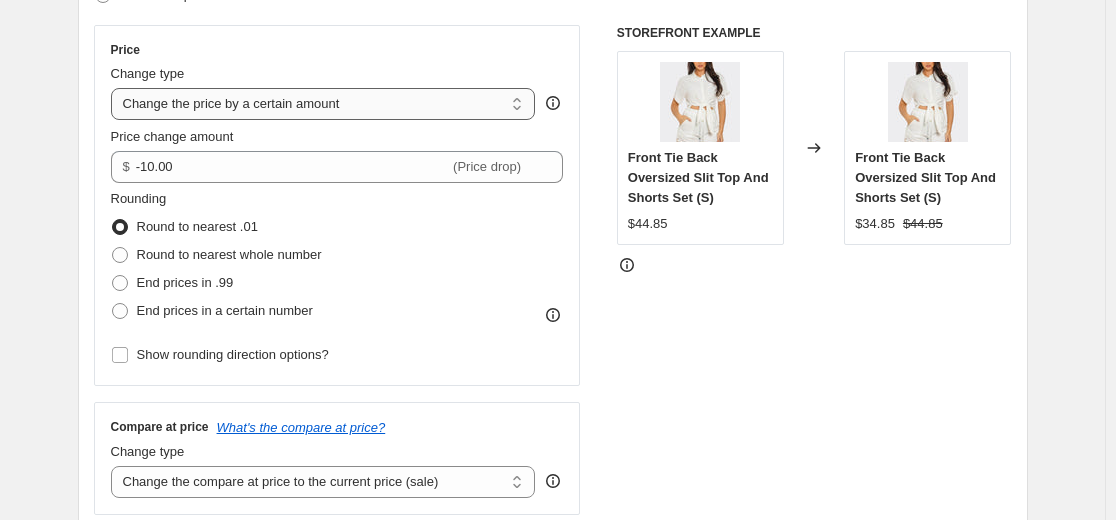 click on "Change the price to a certain amount Change the price by a certain amount Change the price by a certain percentage Change the price to the current compare at price (price before sale) Change the price by a certain amount relative to the compare at price Change the price by a certain percentage relative to the compare at price Don't change the price Change the price by a certain percentage relative to the cost per item Change price to certain cost margin" at bounding box center (323, 104) 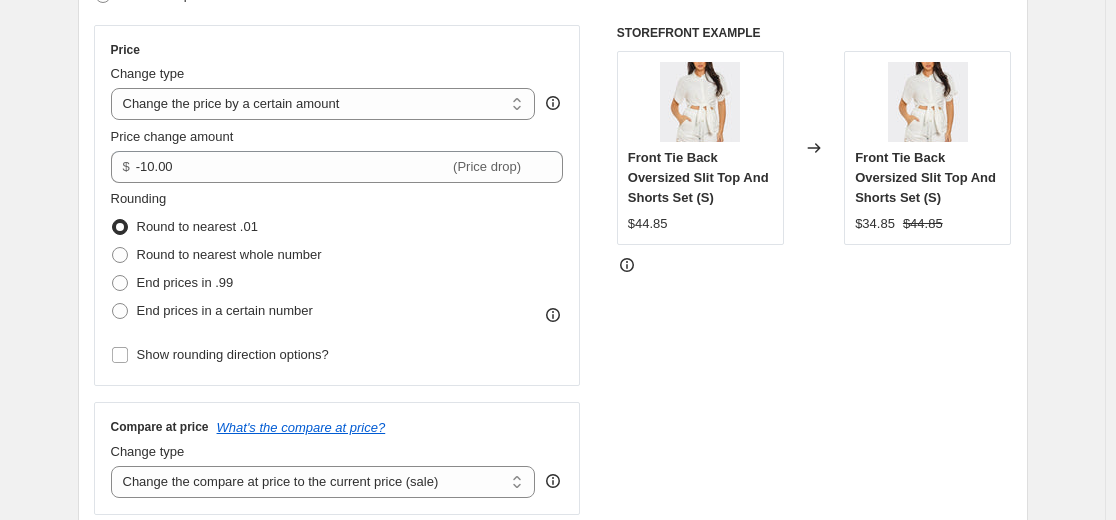 type on "80.00" 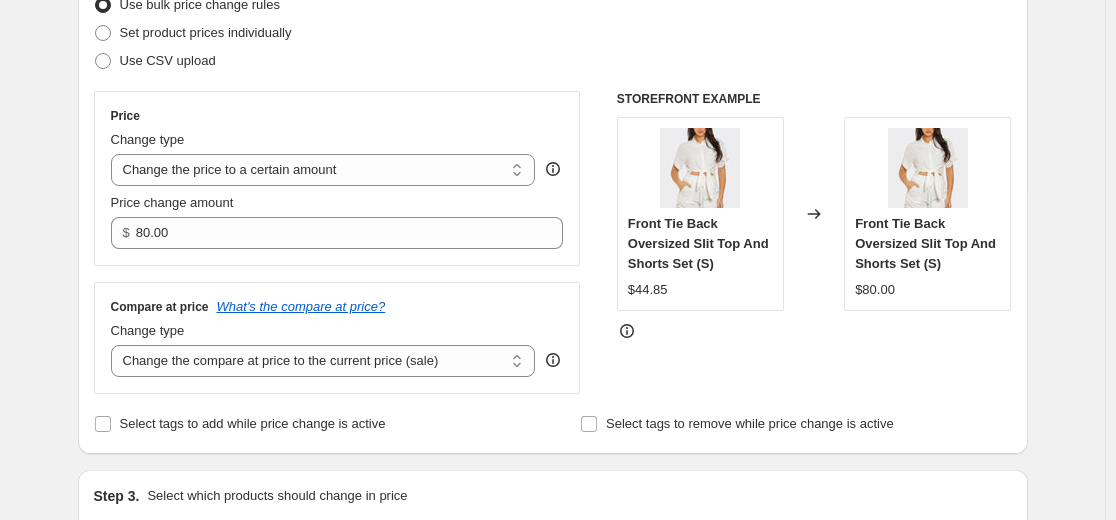 scroll, scrollTop: 248, scrollLeft: 0, axis: vertical 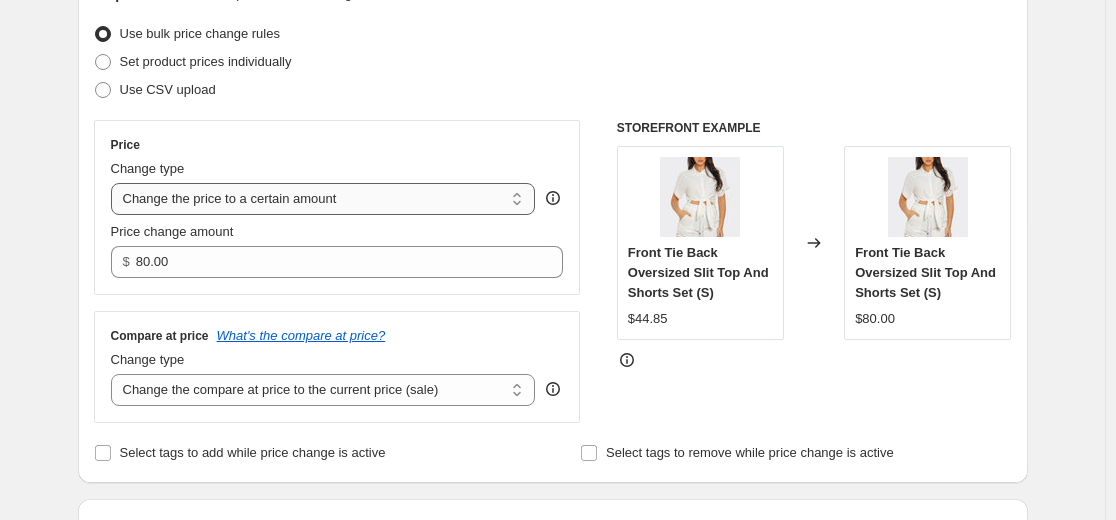 click on "Change the price to a certain amount Change the price by a certain amount Change the price by a certain percentage Change the price to the current compare at price (price before sale) Change the price by a certain amount relative to the compare at price Change the price by a certain percentage relative to the compare at price Don't change the price Change the price by a certain percentage relative to the cost per item Change price to certain cost margin" at bounding box center [323, 199] 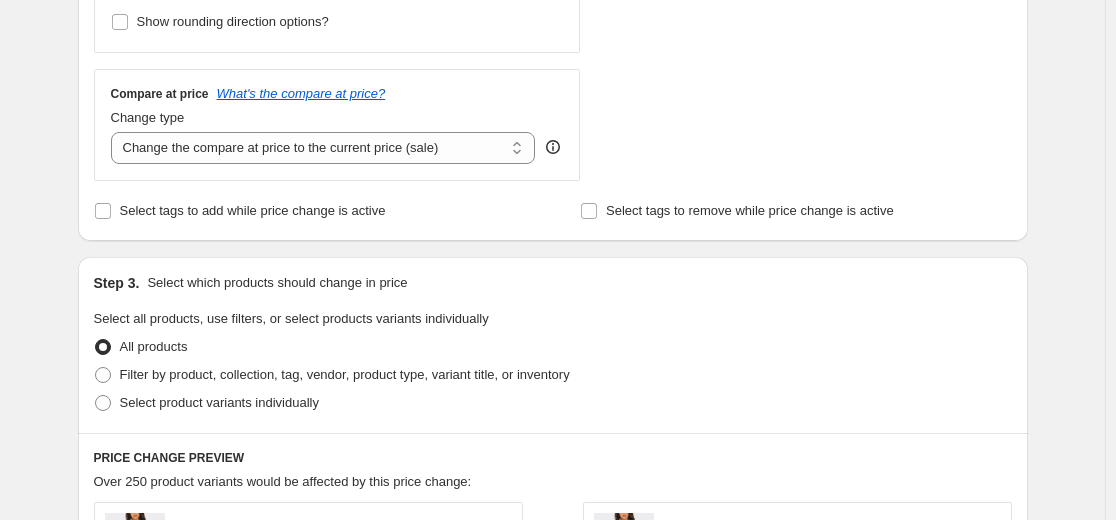scroll, scrollTop: 248, scrollLeft: 0, axis: vertical 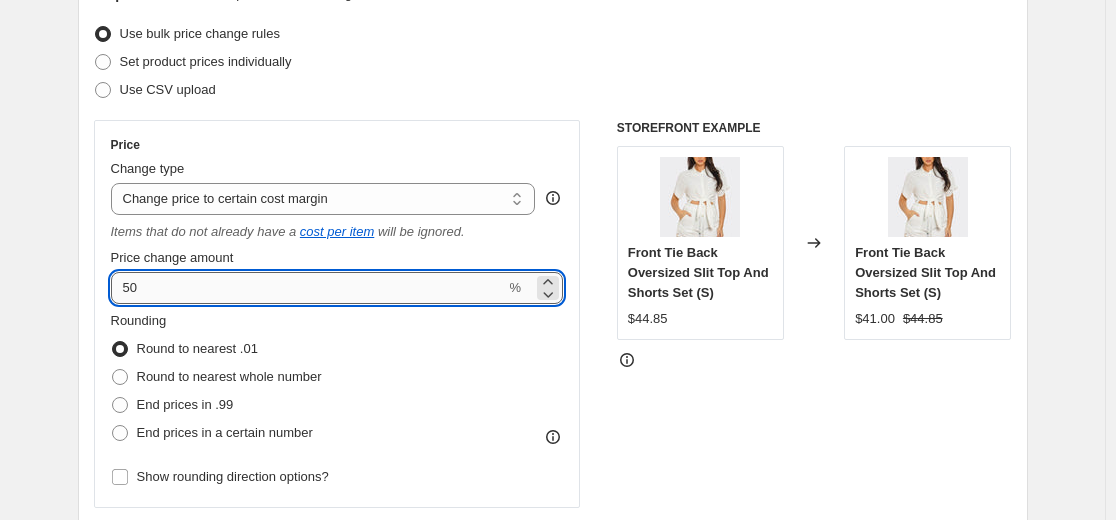 click on "50" at bounding box center [308, 288] 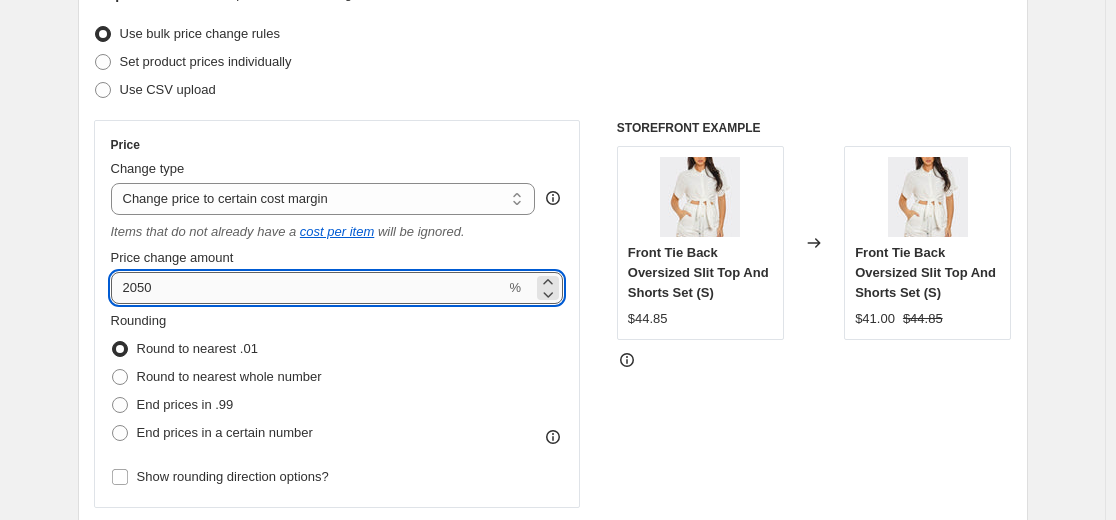 click on "2050" at bounding box center (308, 288) 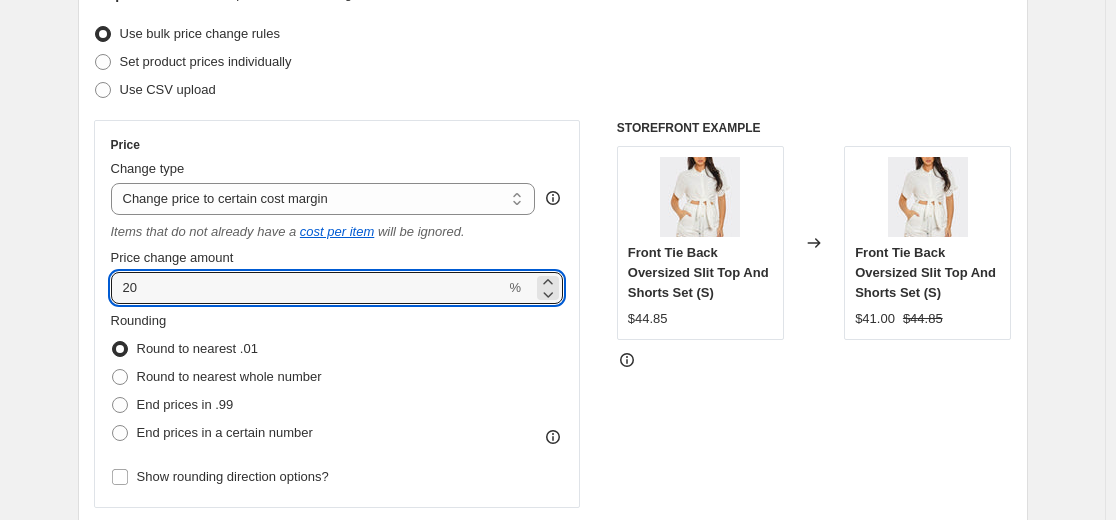 type on "20" 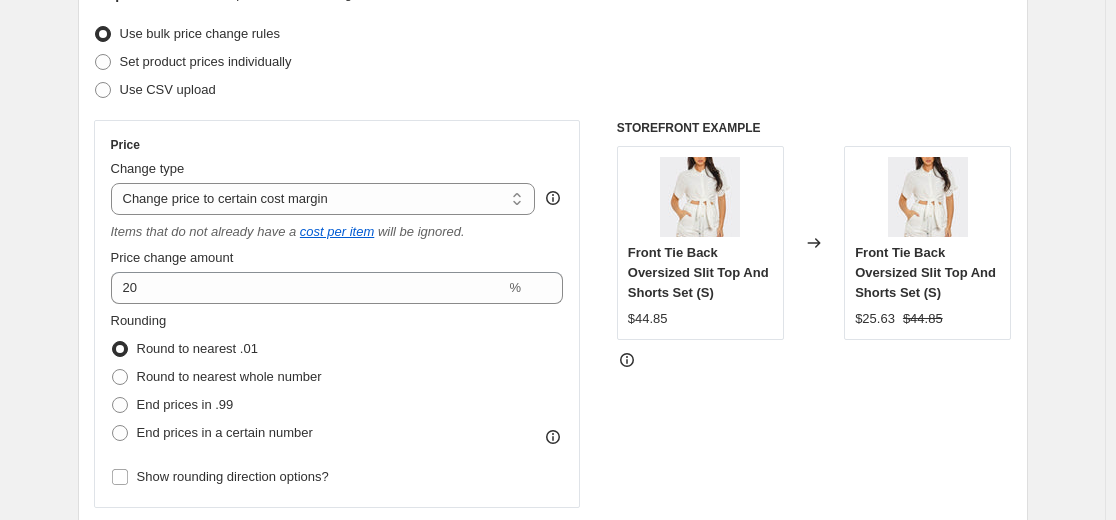 drag, startPoint x: 787, startPoint y: 408, endPoint x: 763, endPoint y: 408, distance: 24 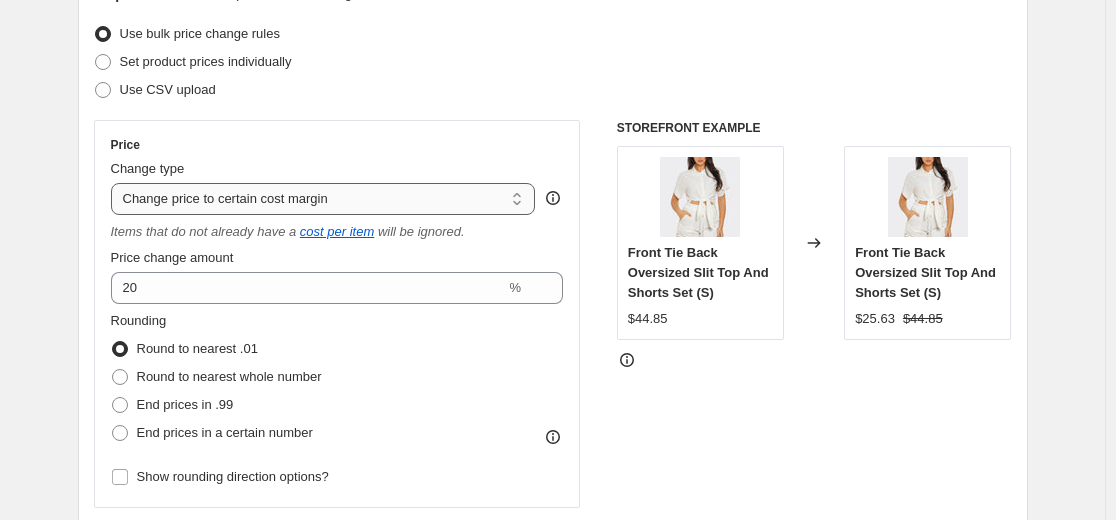 click on "Change the price to a certain amount Change the price by a certain amount Change the price by a certain percentage Change the price to the current compare at price (price before sale) Change the price by a certain amount relative to the compare at price Change the price by a certain percentage relative to the compare at price Don't change the price Change the price by a certain percentage relative to the cost per item Change price to certain cost margin" at bounding box center (323, 199) 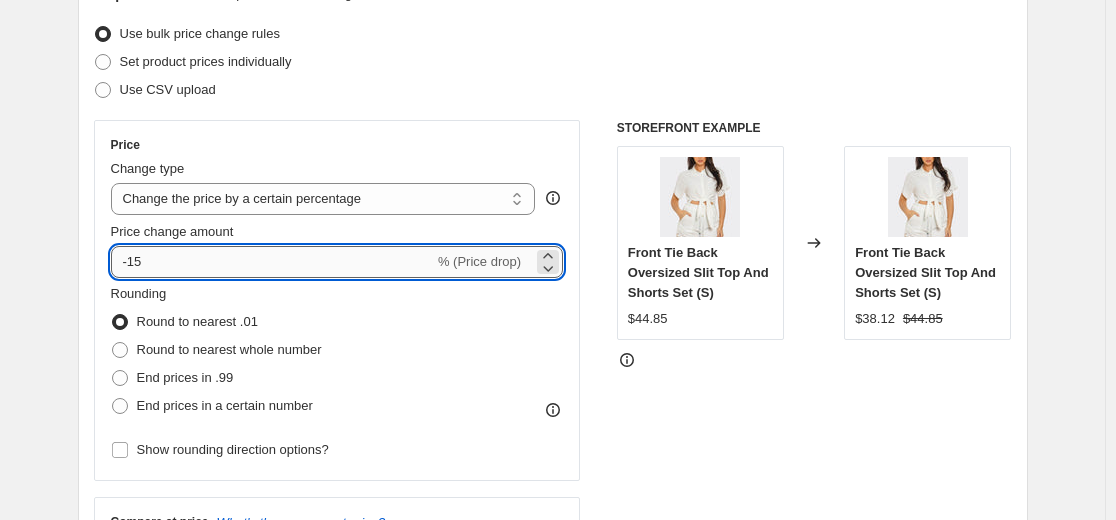 click on "-15" at bounding box center (272, 262) 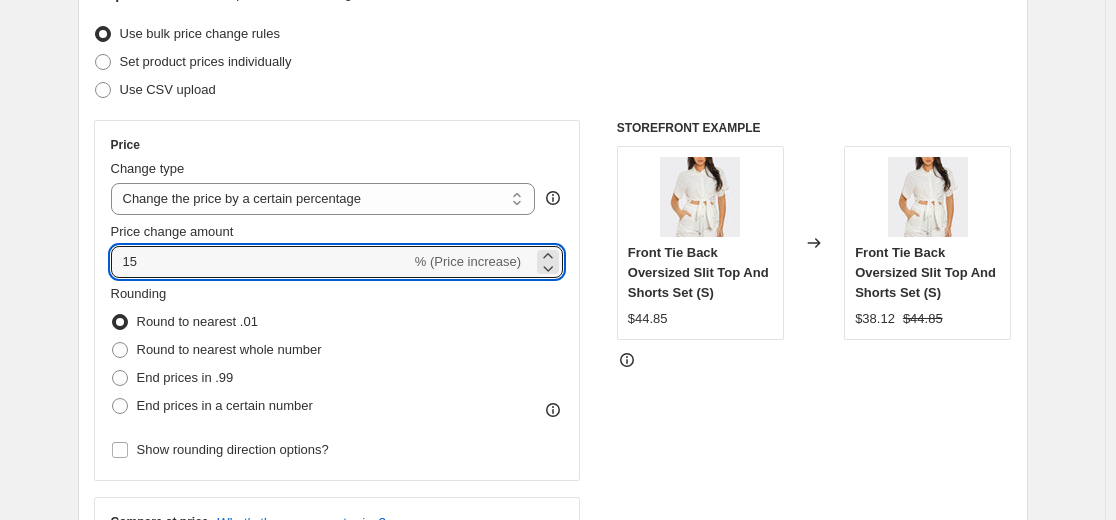 type on "15" 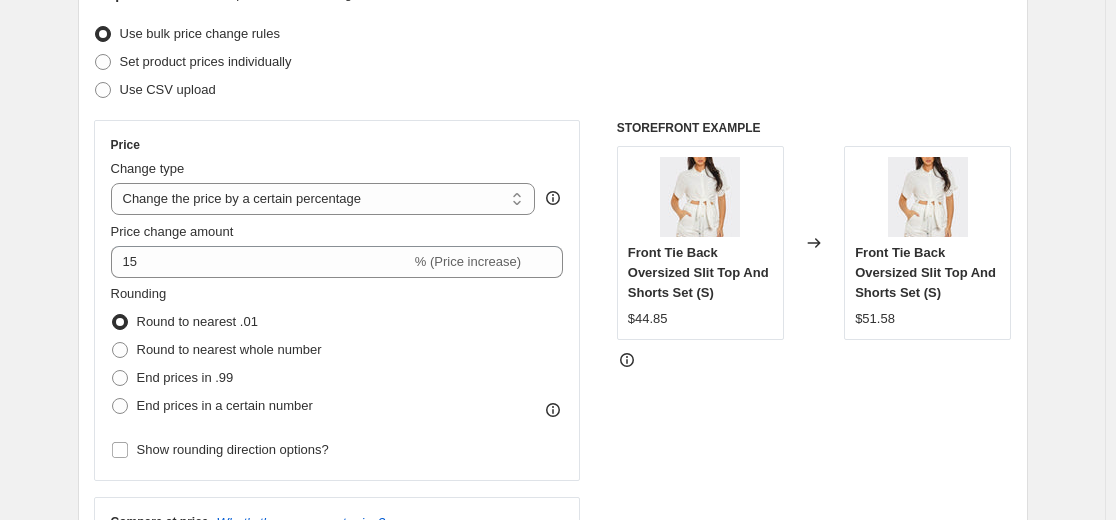 click at bounding box center (814, 360) 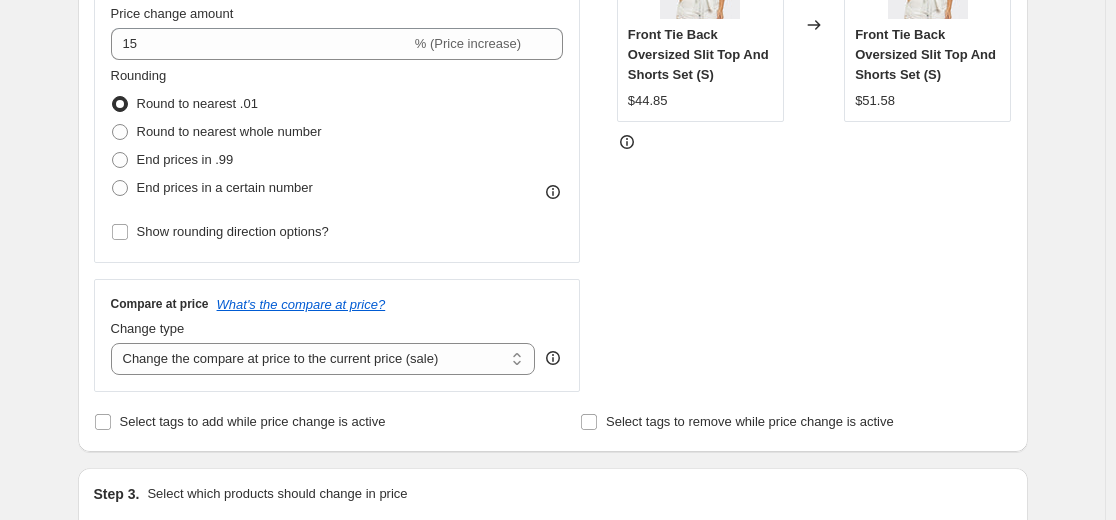 scroll, scrollTop: 603, scrollLeft: 0, axis: vertical 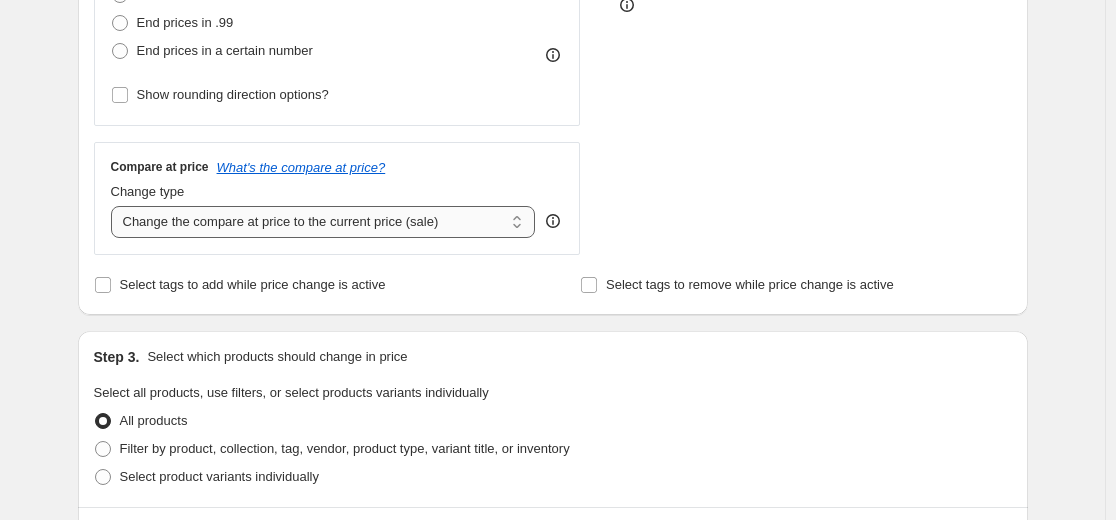 click on "Change the compare at price to the current price (sale) Change the compare at price to a certain amount Change the compare at price by a certain amount Change the compare at price by a certain percentage Change the compare at price by a certain amount relative to the actual price Change the compare at price by a certain percentage relative to the actual price Don't change the compare at price Remove the compare at price" at bounding box center (323, 222) 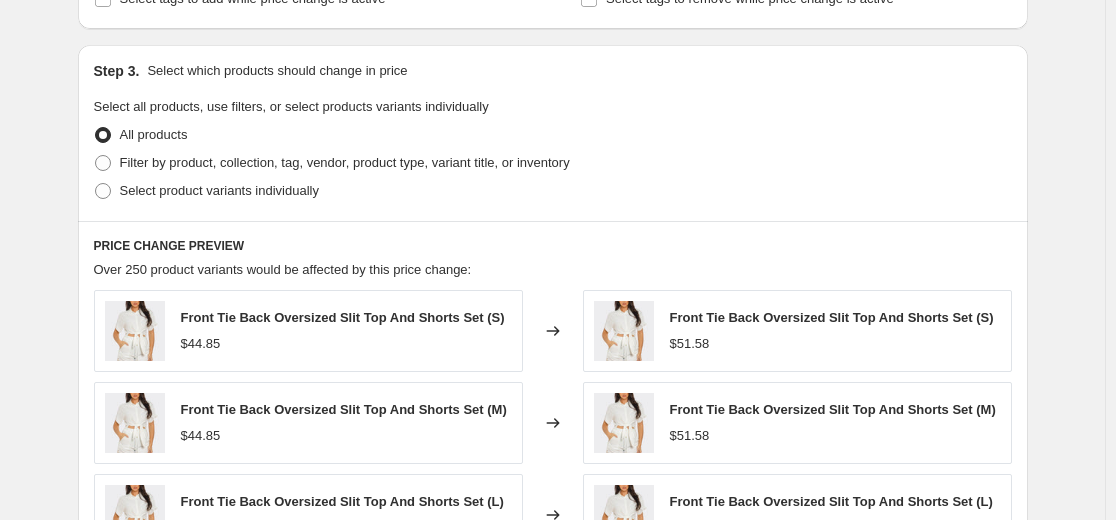 scroll, scrollTop: 893, scrollLeft: 0, axis: vertical 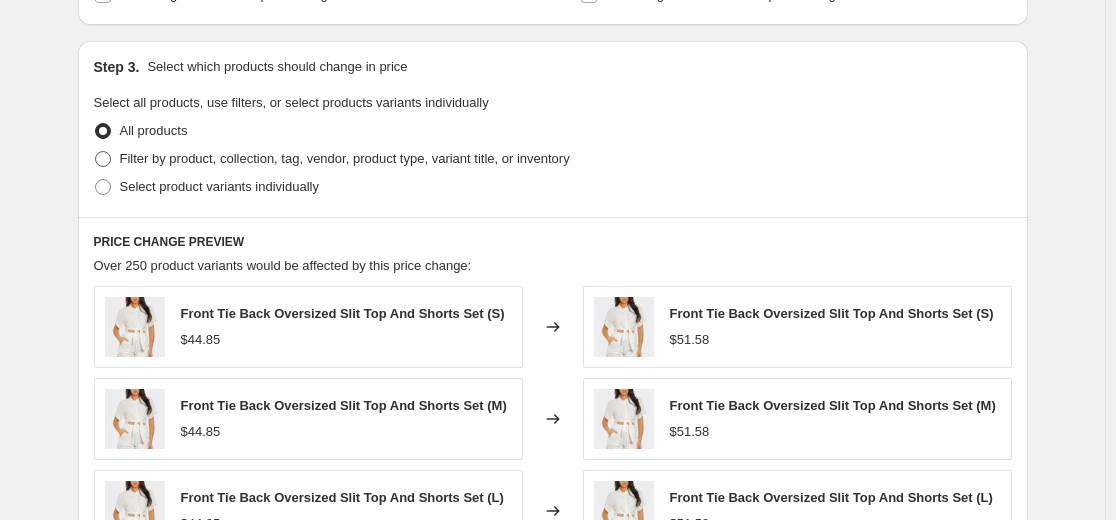 click at bounding box center [103, 159] 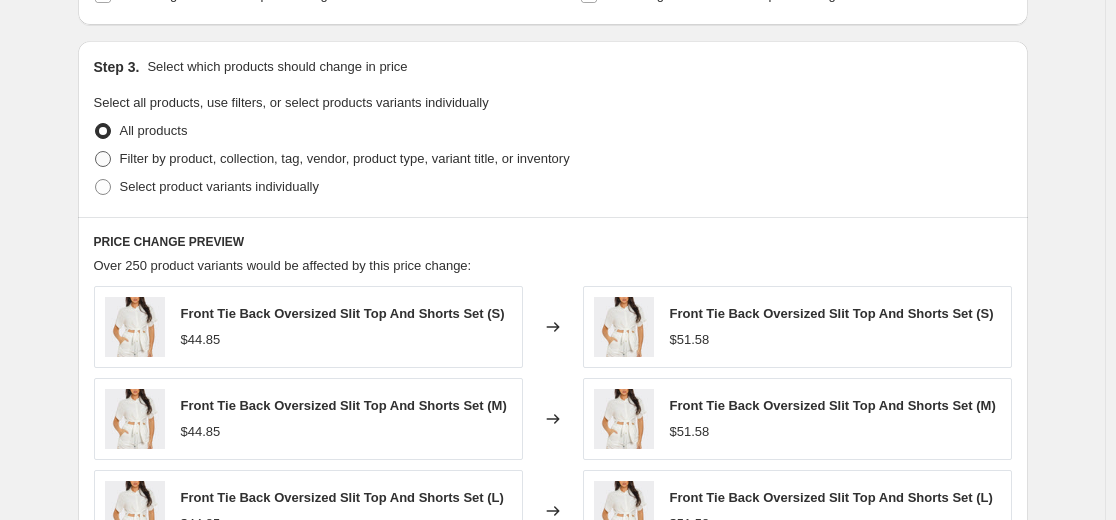 radio on "true" 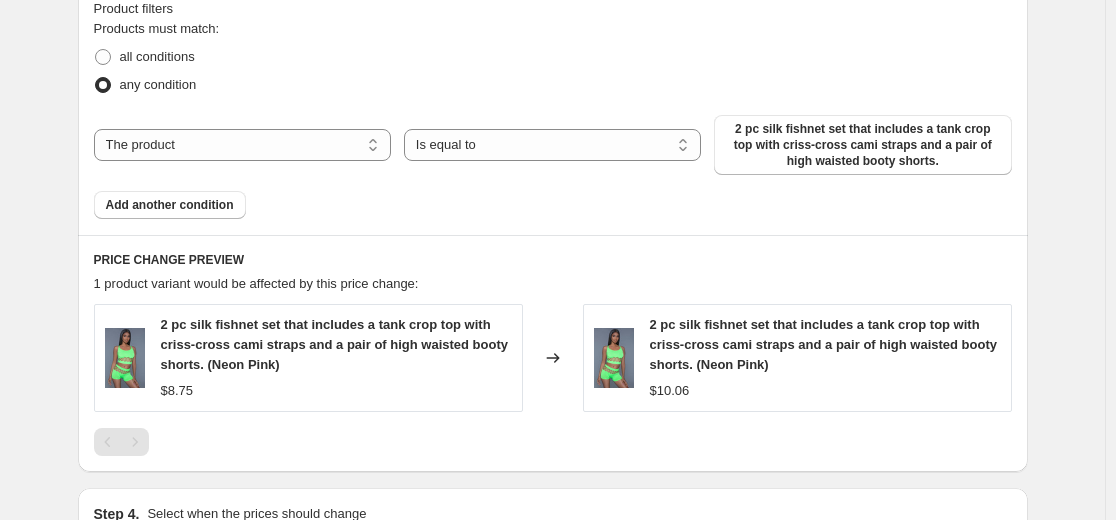 scroll, scrollTop: 1140, scrollLeft: 0, axis: vertical 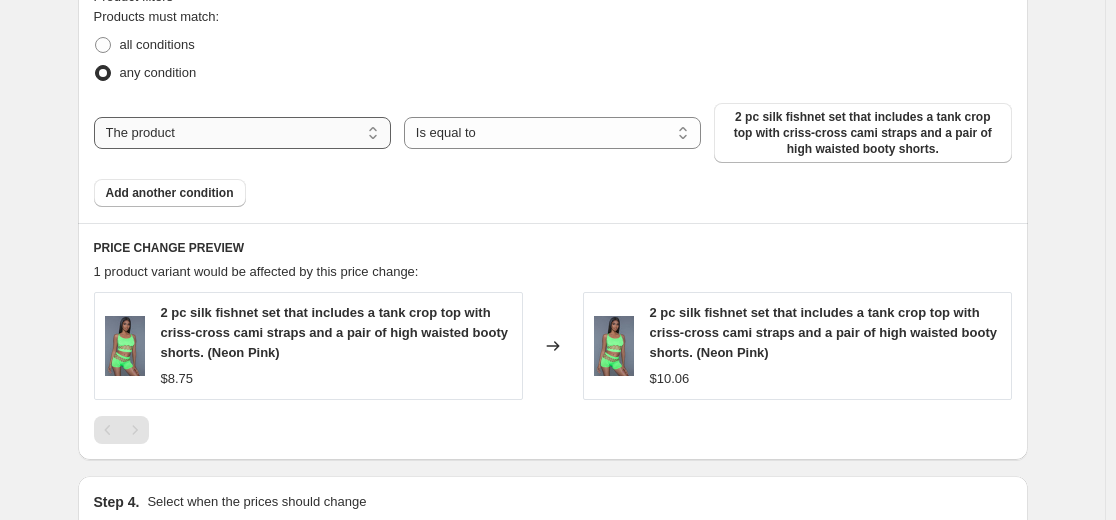 click on "The product The product's collection The product's tag The product's vendor The product's type The product's status The variant's title Inventory quantity" at bounding box center (242, 133) 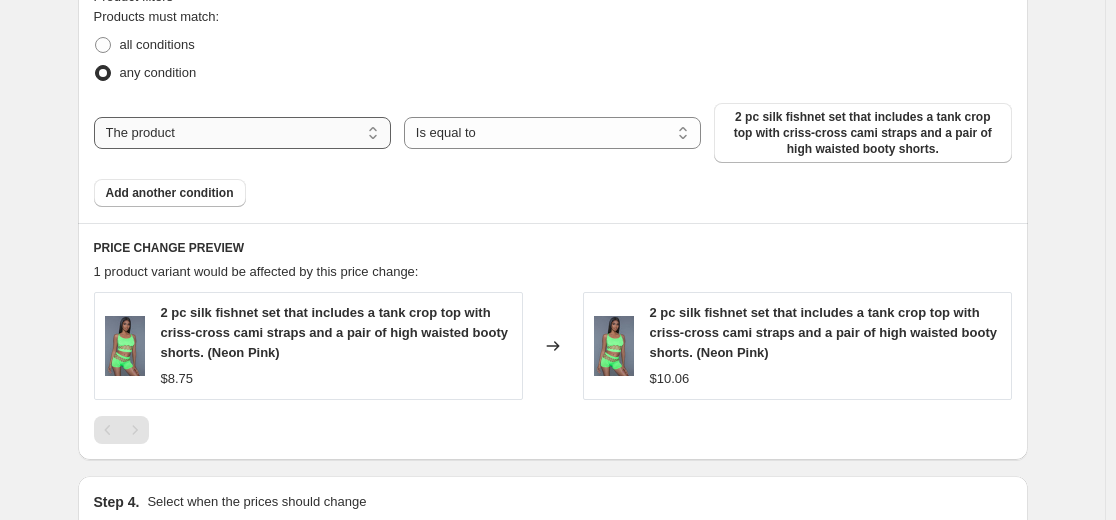 select on "collection" 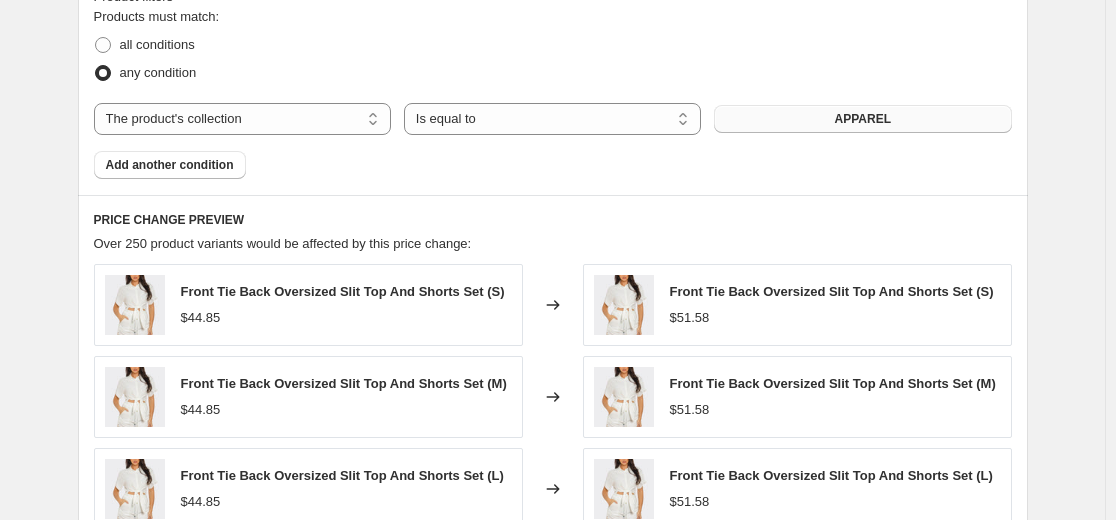 click on "APPAREL" at bounding box center [862, 119] 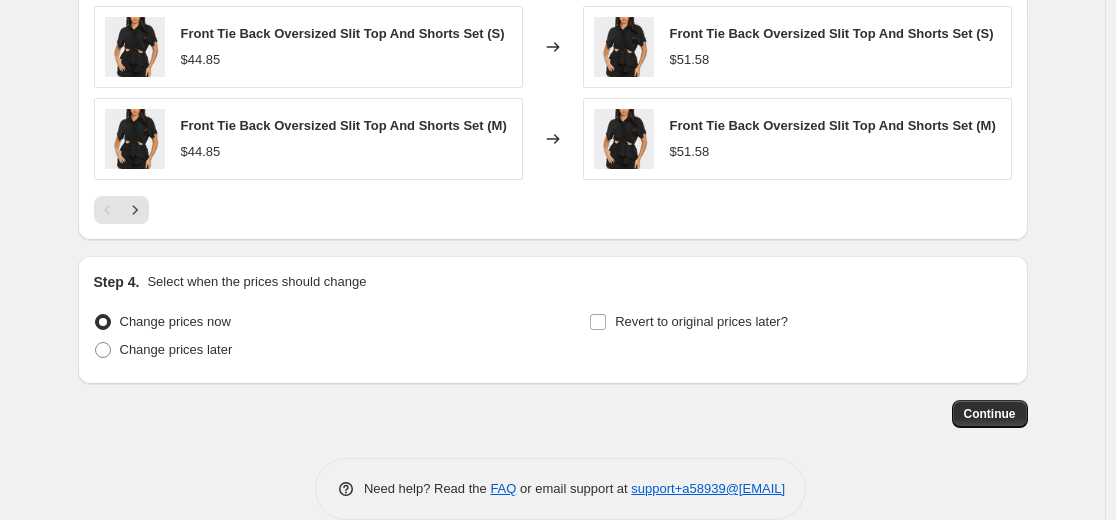 scroll, scrollTop: 1705, scrollLeft: 0, axis: vertical 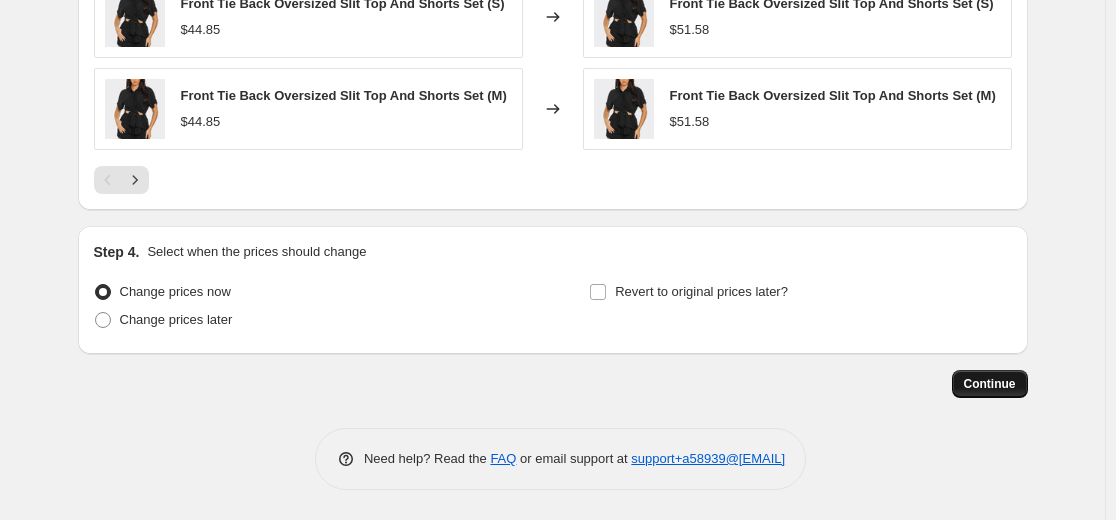 click on "Continue" at bounding box center [990, 384] 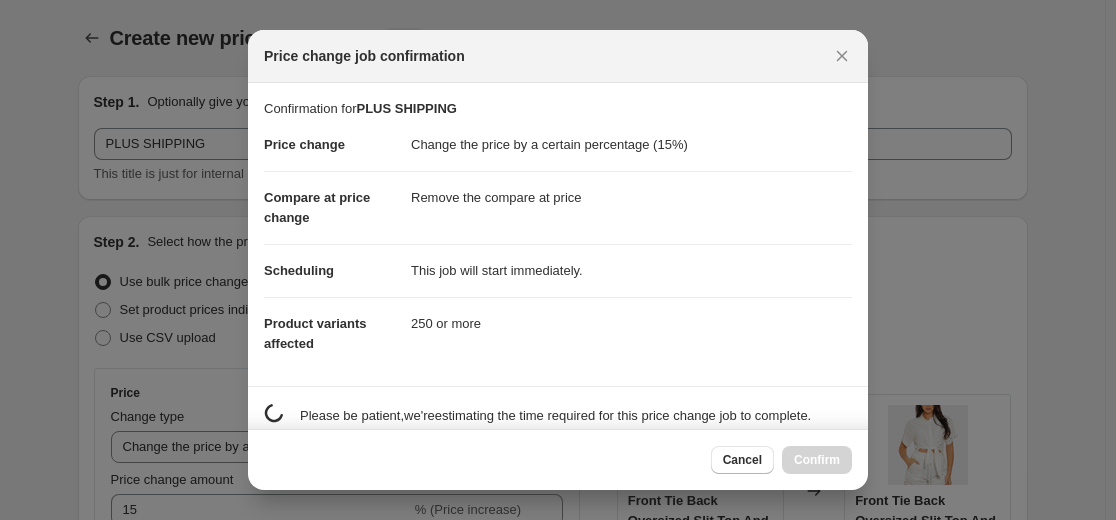 scroll, scrollTop: 1705, scrollLeft: 0, axis: vertical 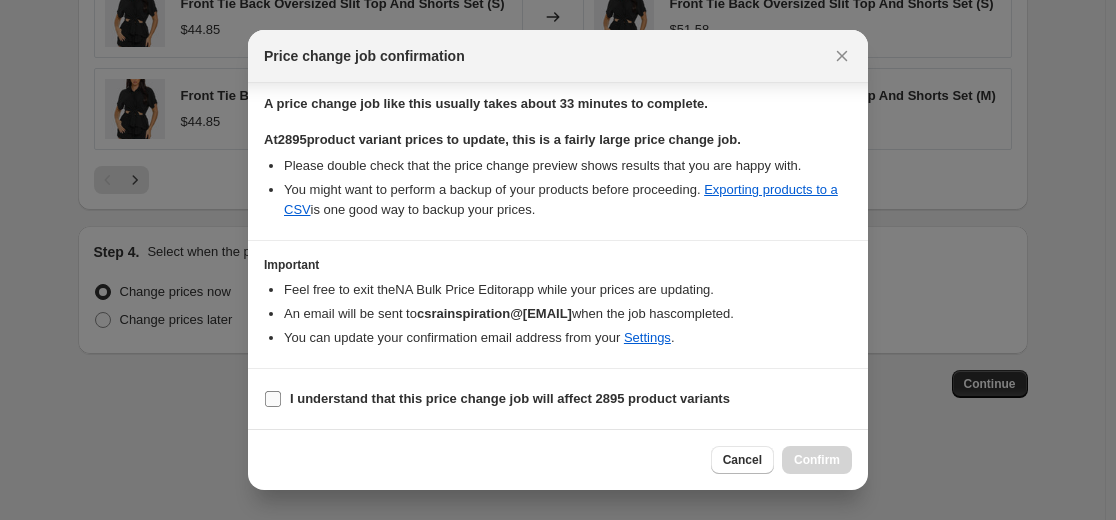 click on "I understand that this price change job will affect 2895 product variants" at bounding box center (273, 399) 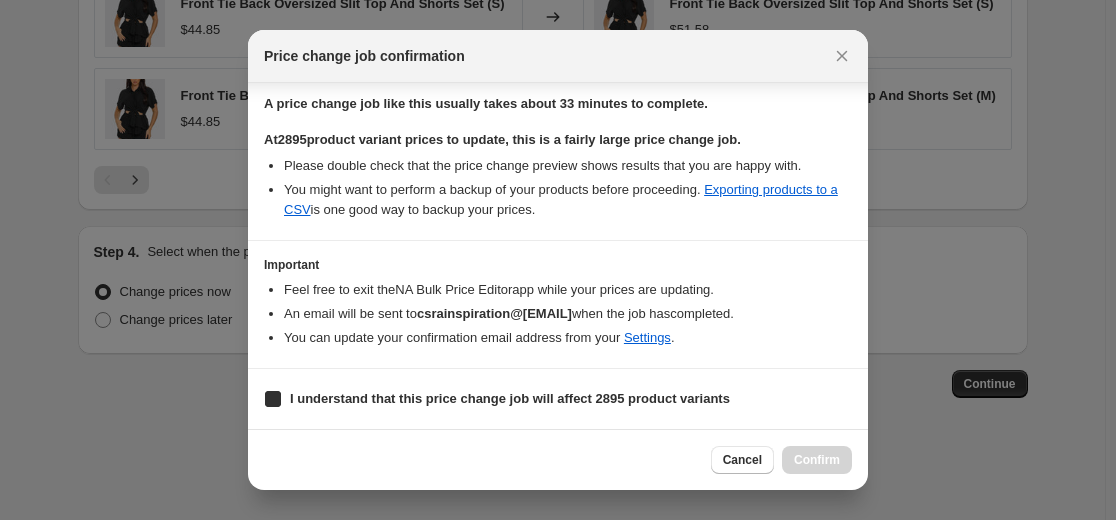 checkbox on "true" 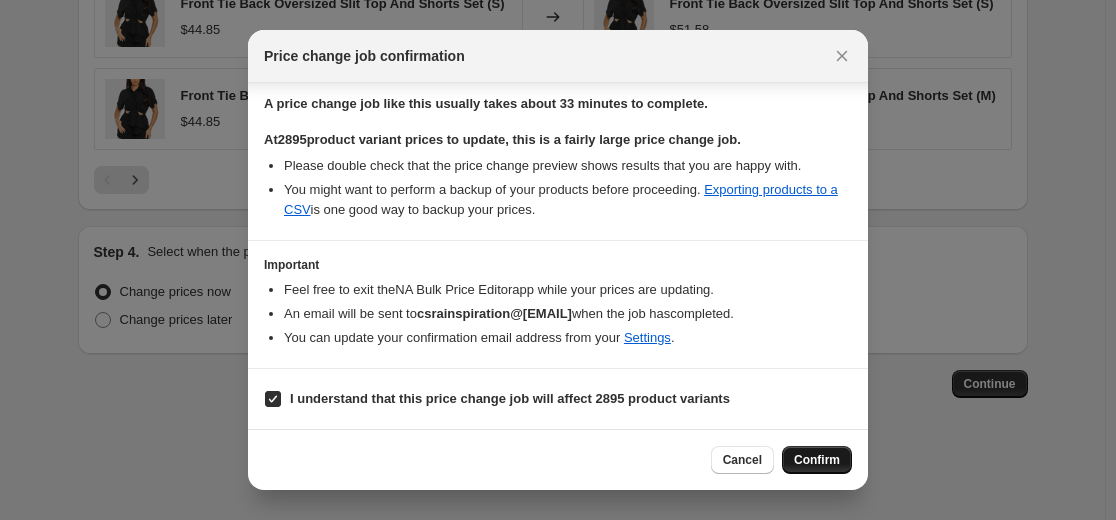click on "Confirm" at bounding box center [817, 460] 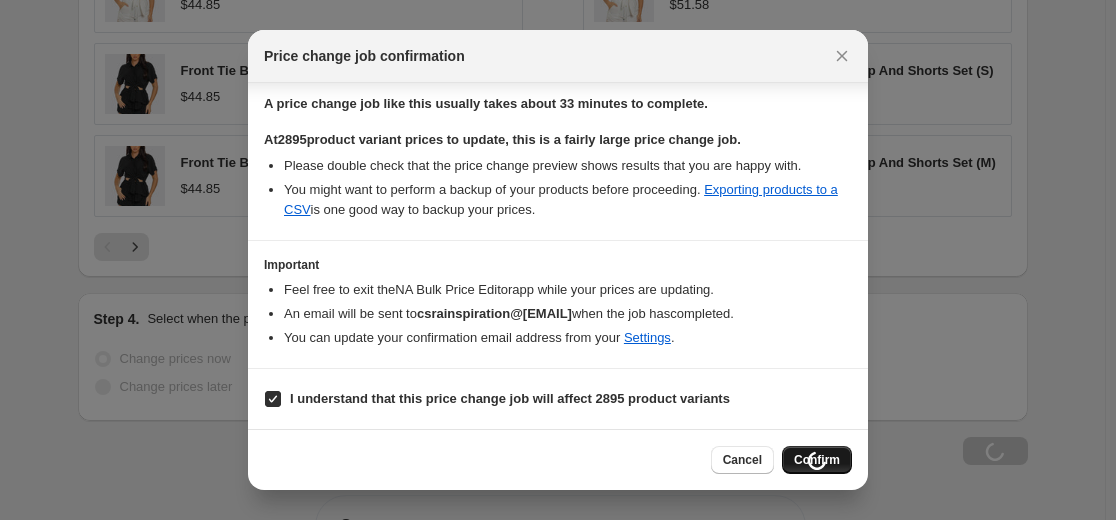 scroll, scrollTop: 1773, scrollLeft: 0, axis: vertical 